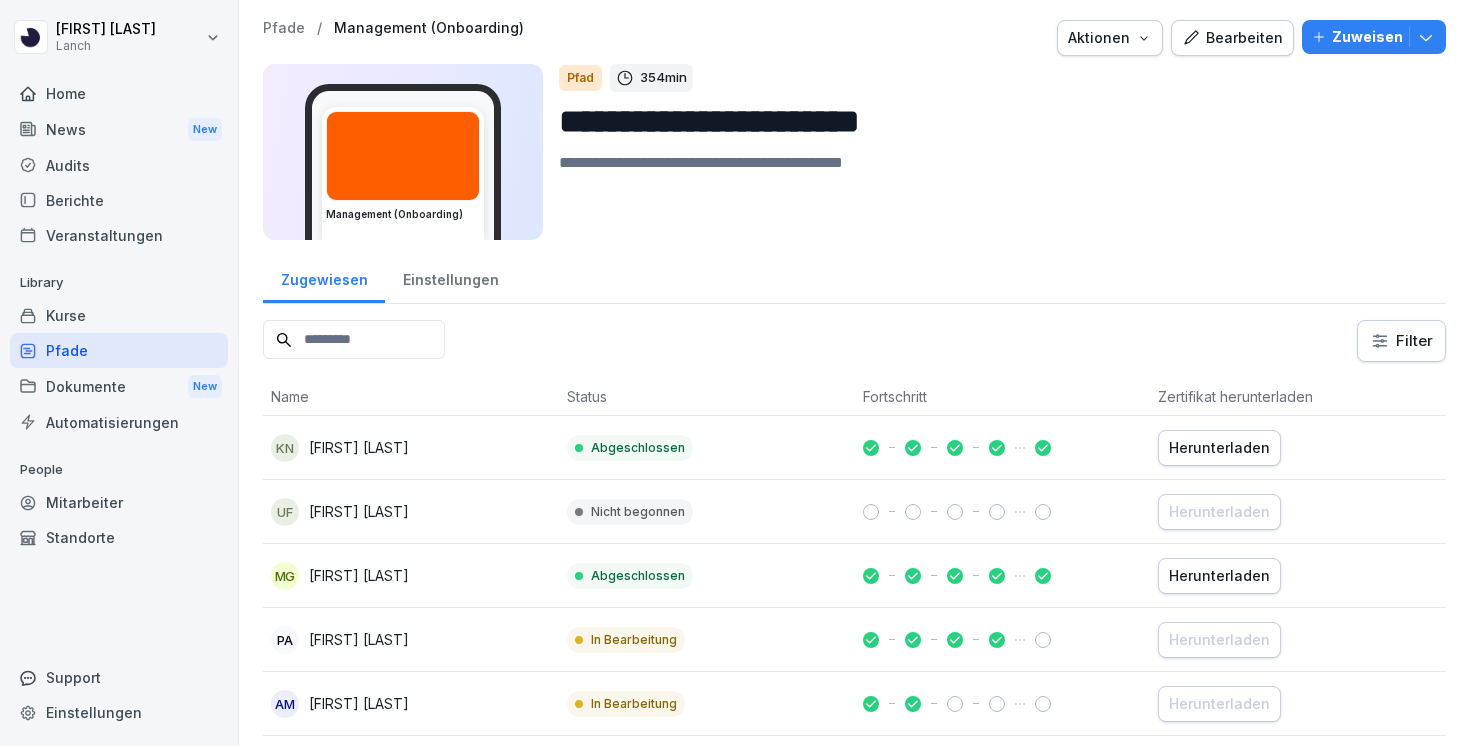 scroll, scrollTop: 0, scrollLeft: 0, axis: both 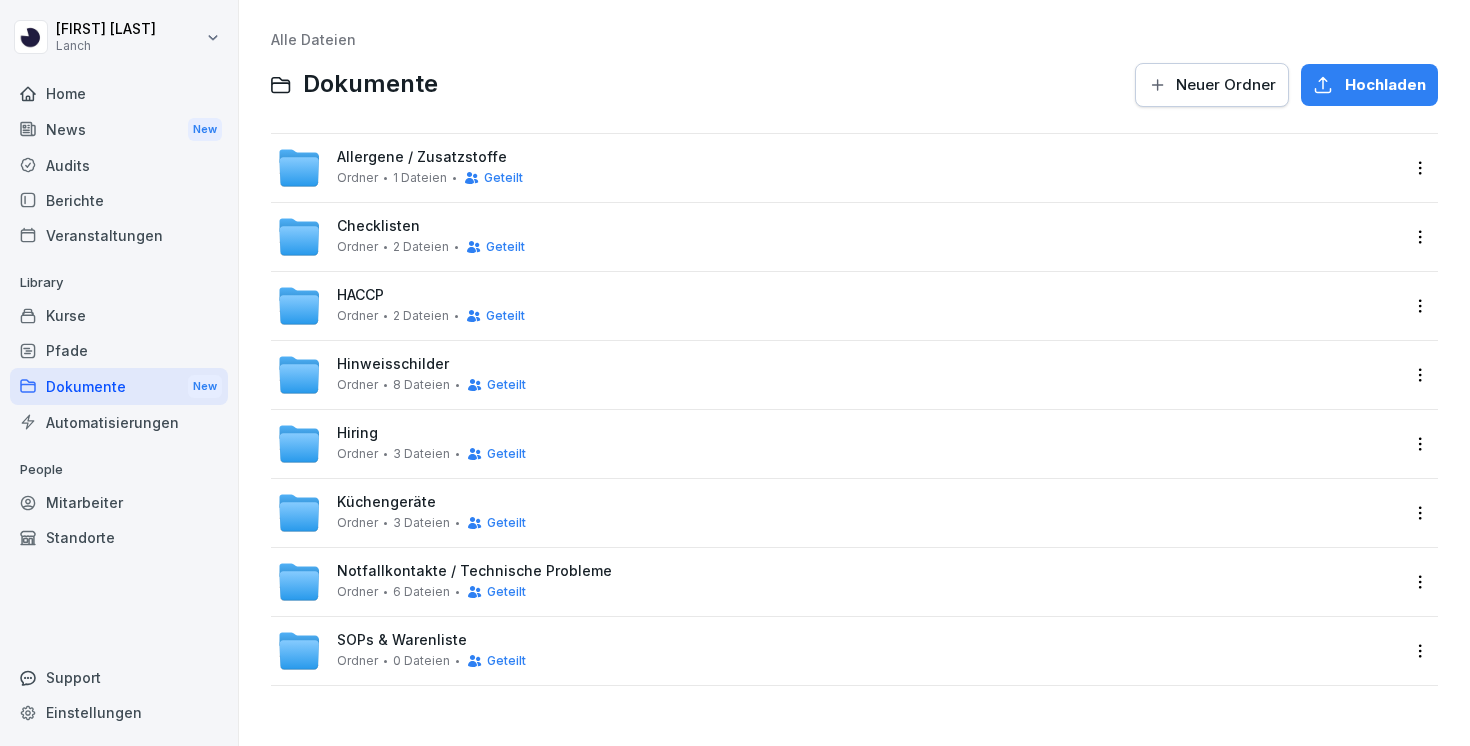 click on "SOPs & Warenliste Ordner 0 Dateien Geteilt" at bounding box center [431, 650] 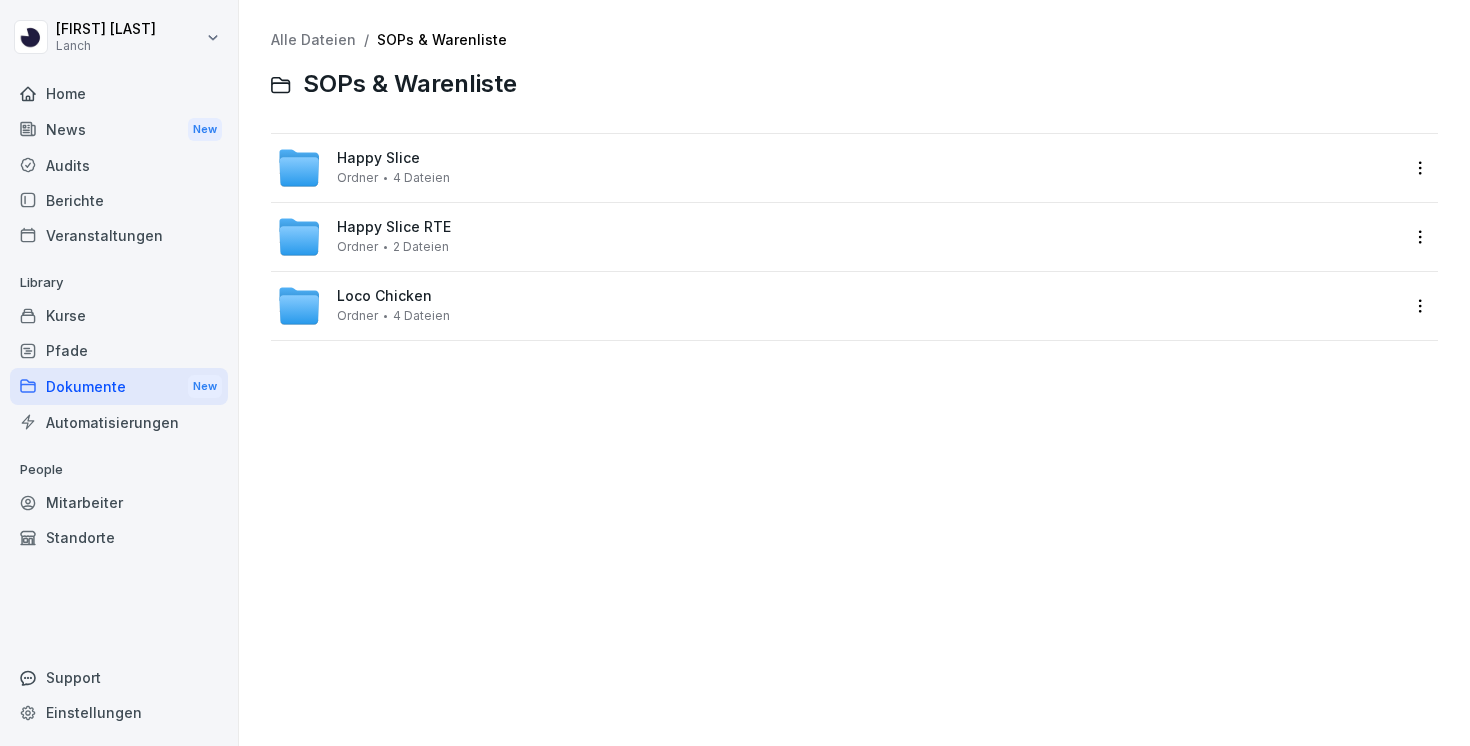 click on "Loco Chicken Ordner 4 Dateien" at bounding box center [838, 306] 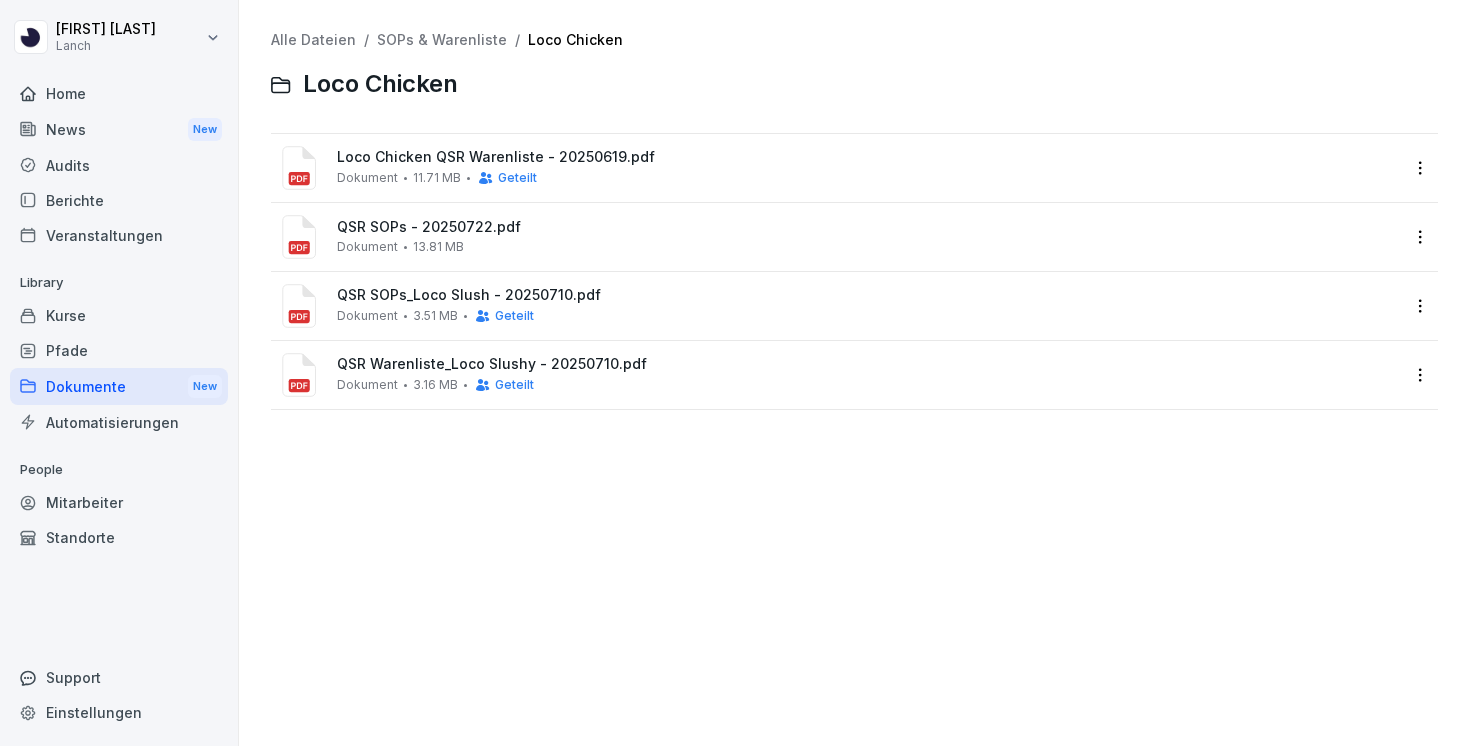 click on "Loco Chicken QSR Warenliste - 20250619.pdf Dokument 11.71 MB Geteilt" at bounding box center [838, 168] 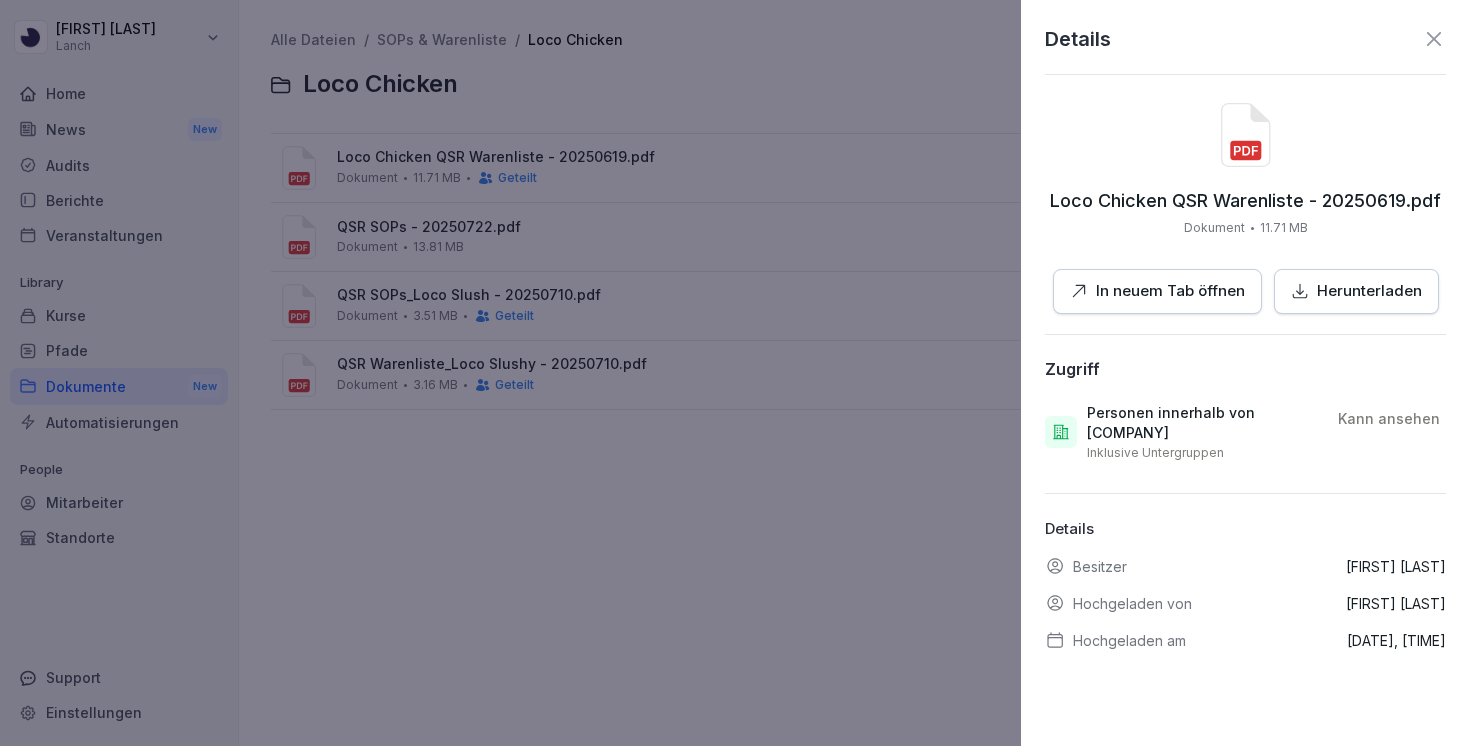 click on "Herunterladen" at bounding box center (1369, 291) 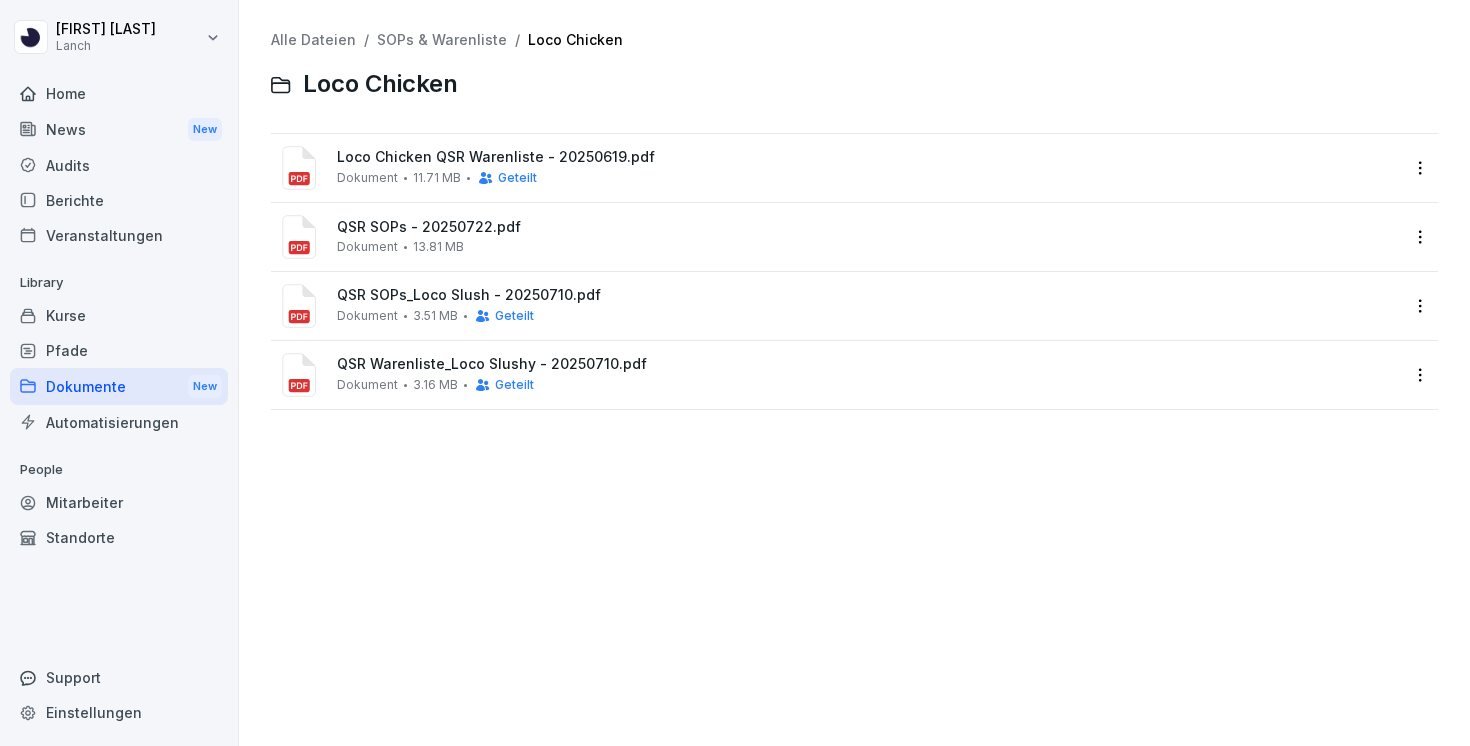 click on "QSR SOPs - 20250722.pdf" at bounding box center [868, 227] 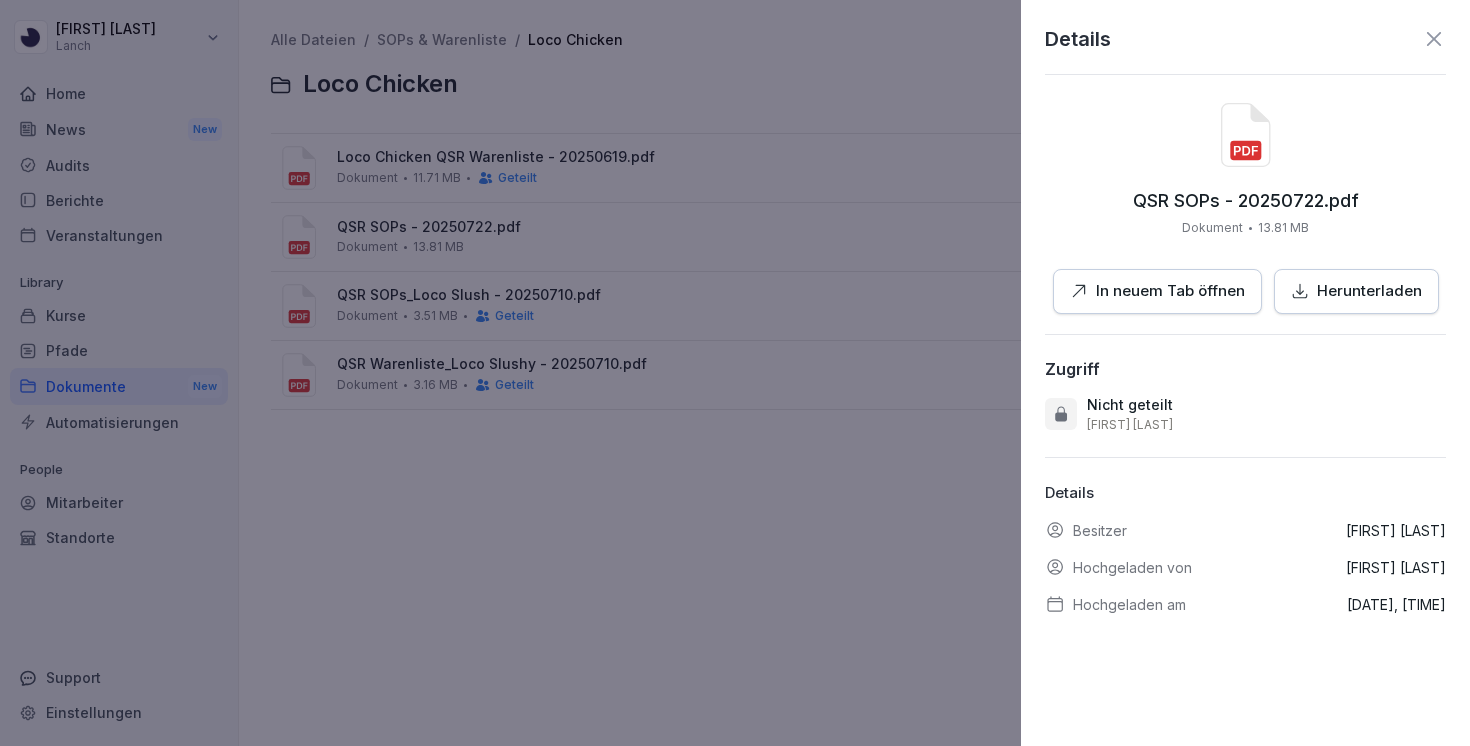 click on "In neuem Tab öffnen" at bounding box center (1170, 291) 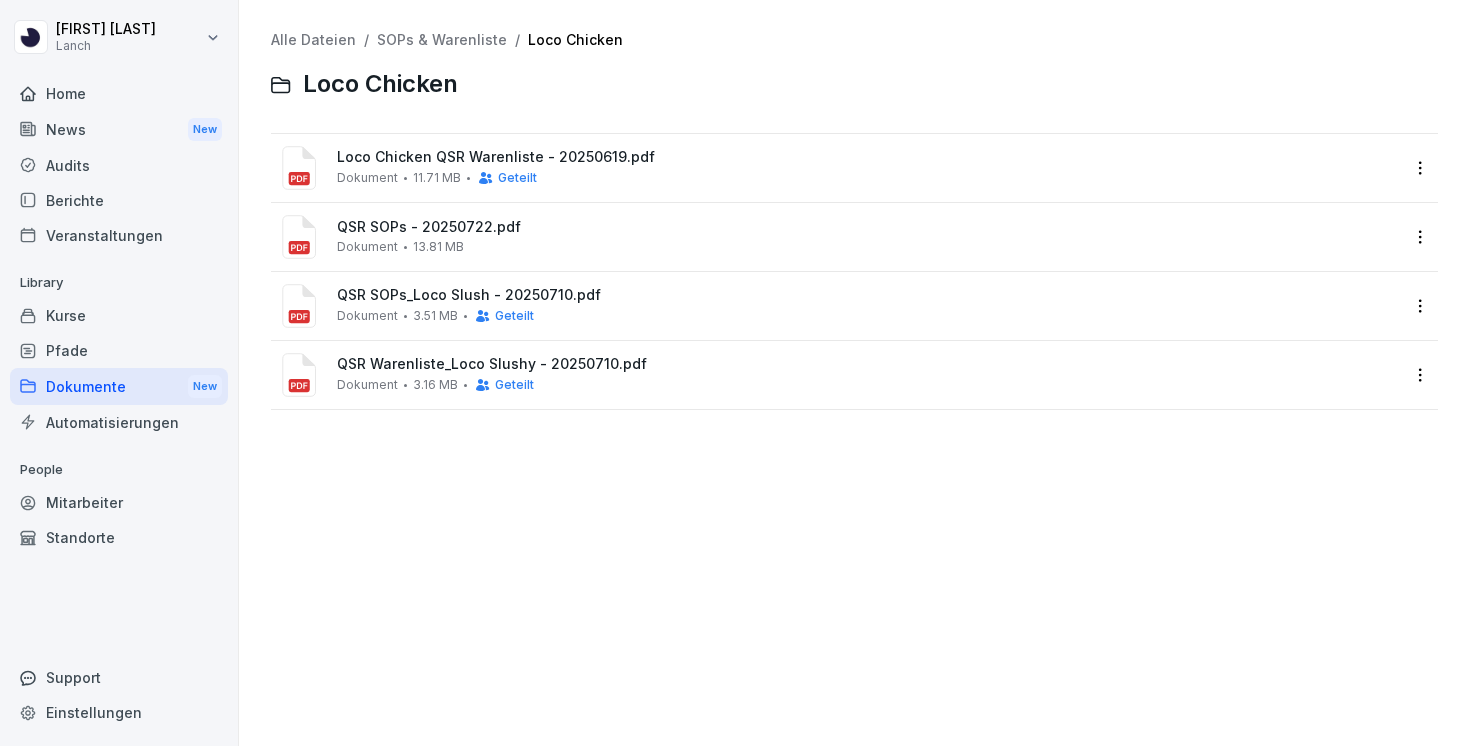 click on "Alle Dateien / SOPs & Warenliste / Loco Chicken Loco Chicken" at bounding box center [854, 70] 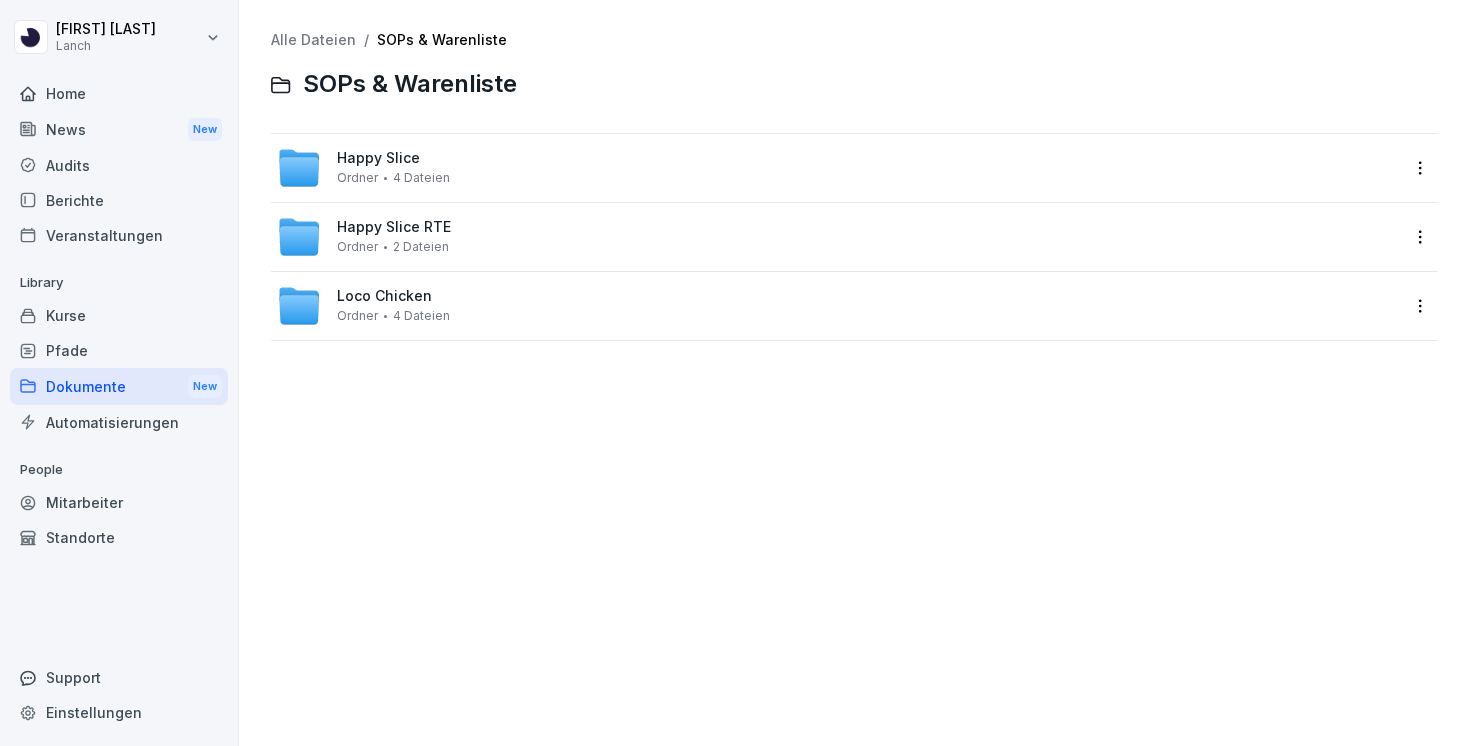 click on "Alle Dateien" at bounding box center (313, 39) 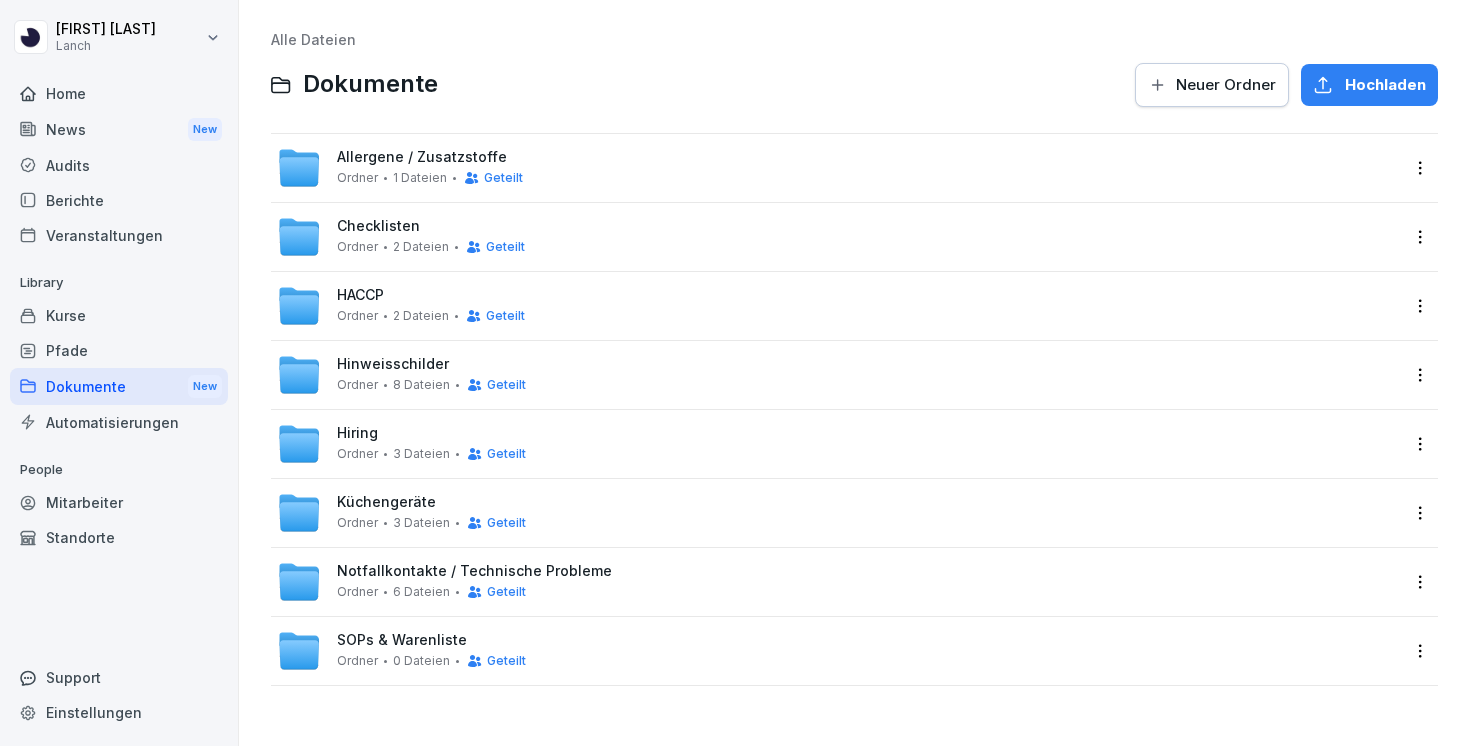 click on "Allergene / Zusatzstoffe" at bounding box center (422, 157) 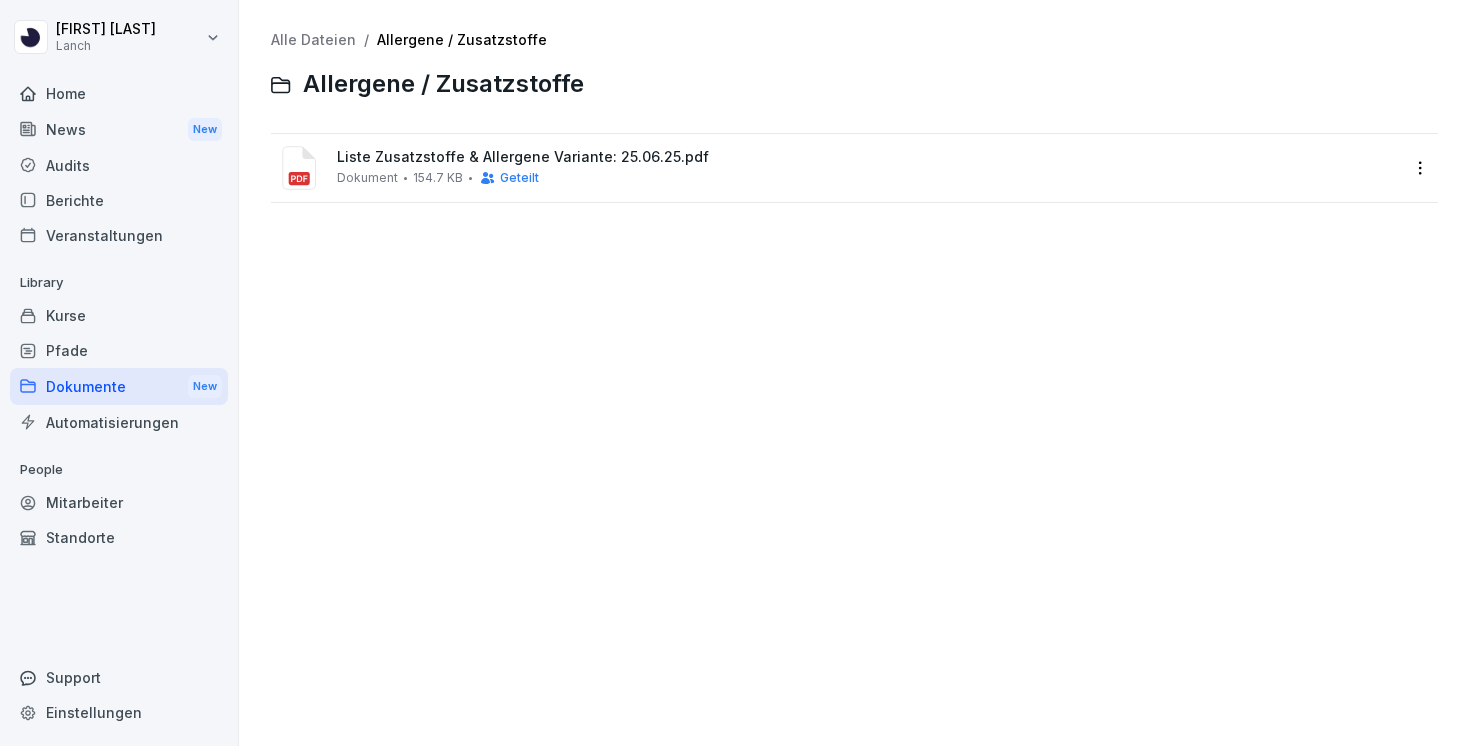 click on "Geteilt" at bounding box center (519, 178) 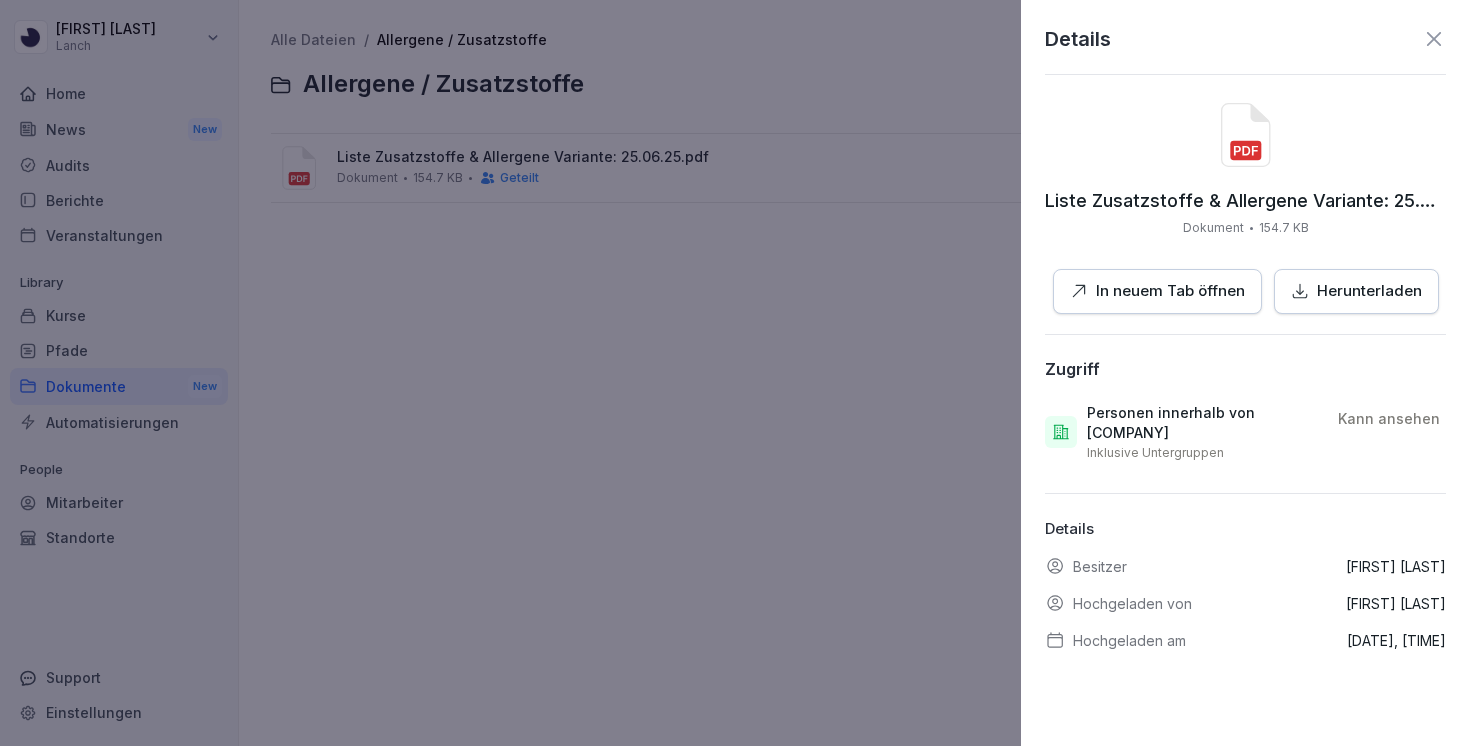 click on "Herunterladen" at bounding box center [1356, 291] 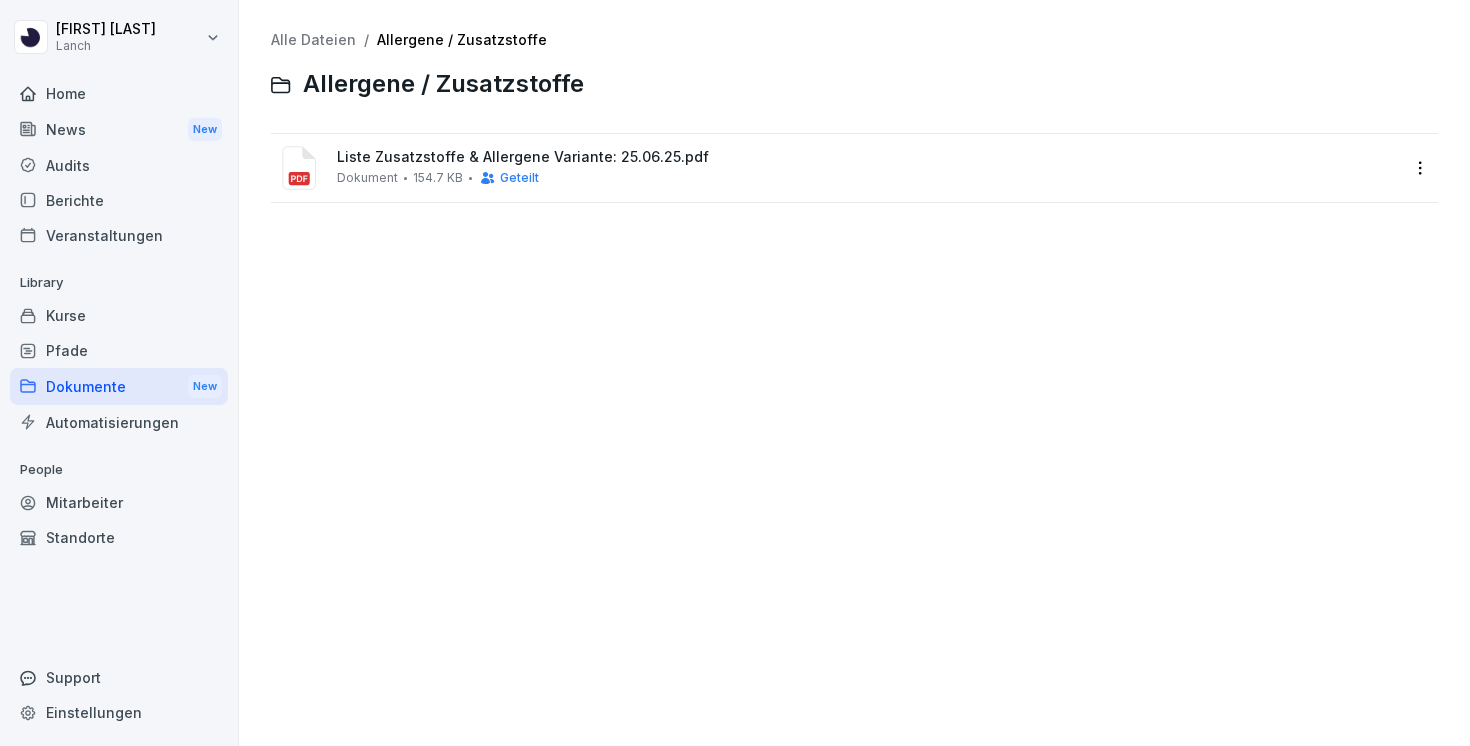 click on "Alle Dateien" at bounding box center (313, 39) 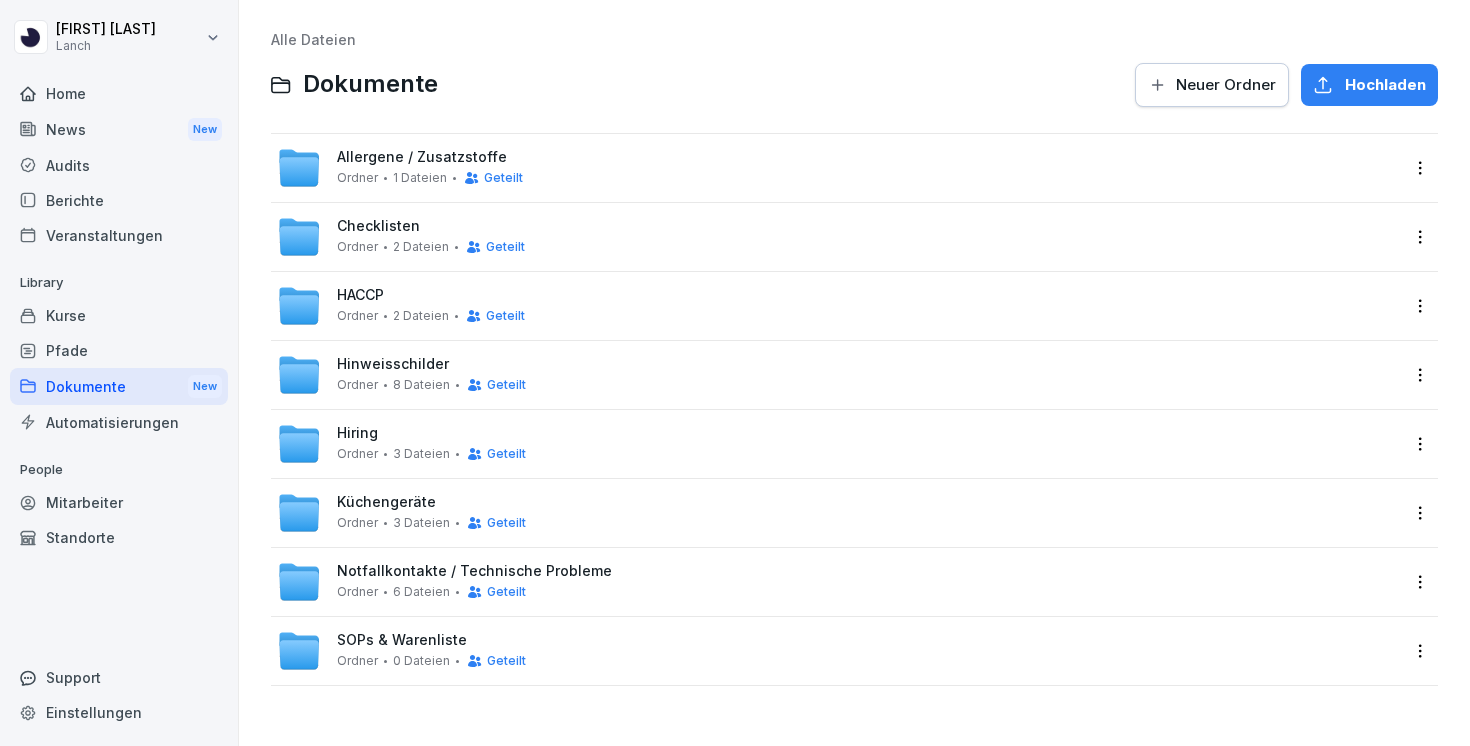click on "Hinweisschilder Ordner 8 Dateien Geteilt" at bounding box center (838, 375) 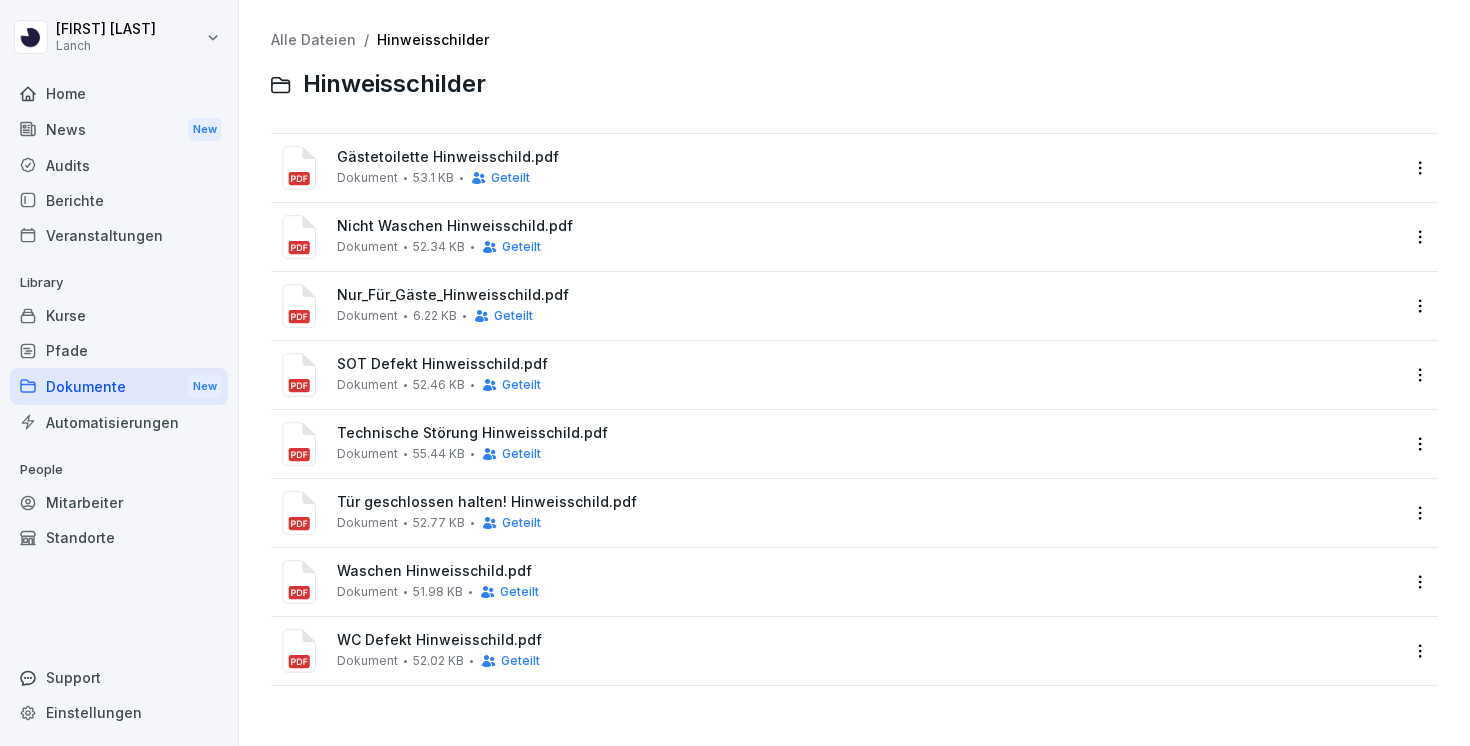 click on "Alle Dateien" at bounding box center [313, 39] 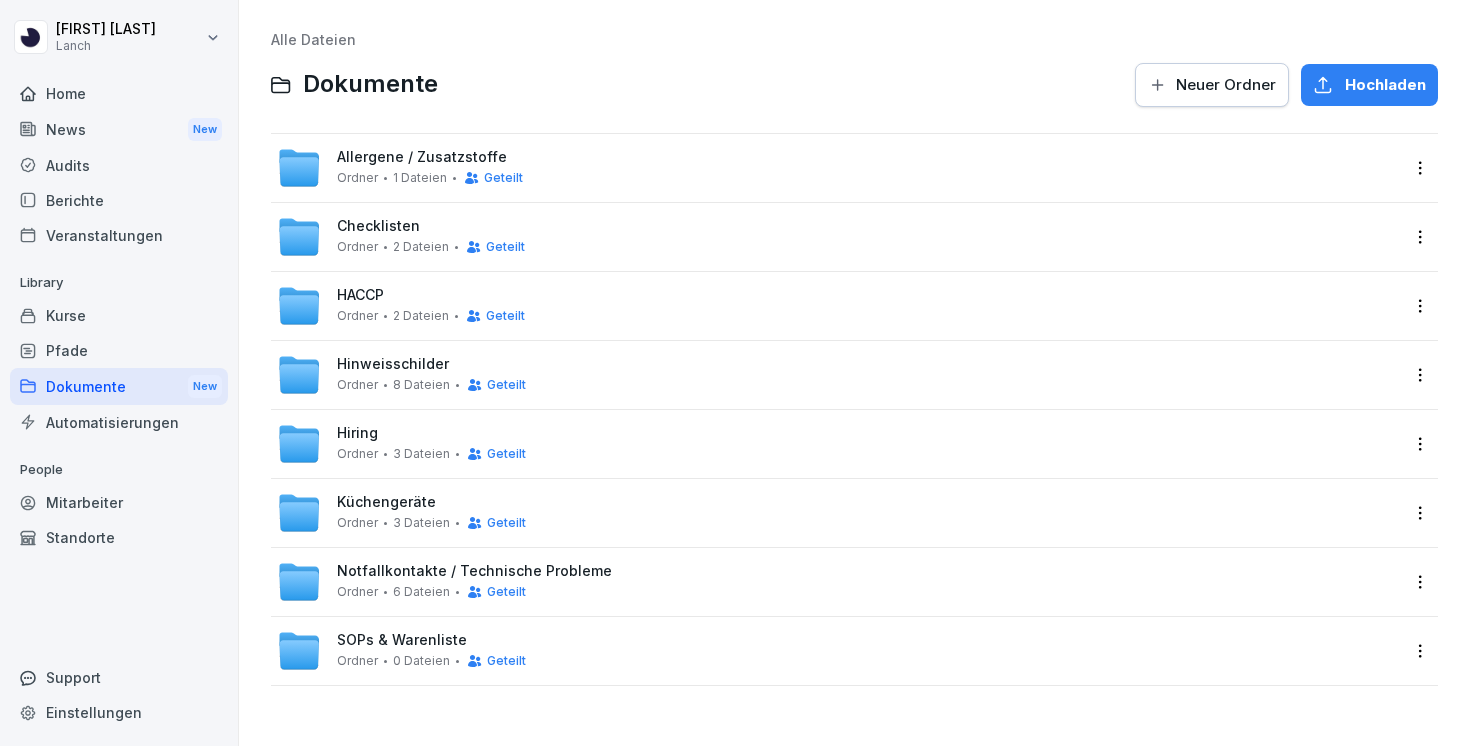 click on "Notfallkontakte / Technische Probleme Ordner 6 Dateien Geteilt" at bounding box center [474, 581] 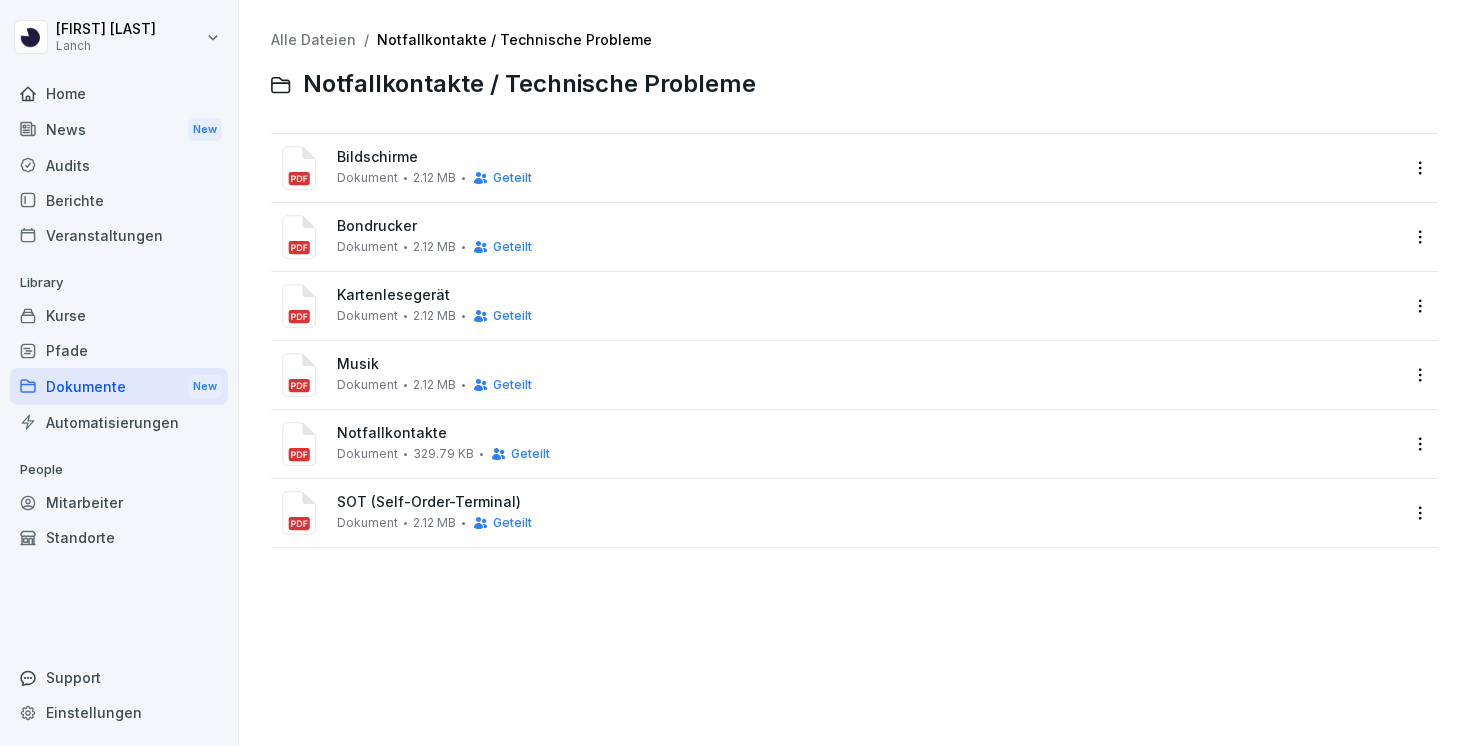 click on "Alle Dateien" at bounding box center (313, 39) 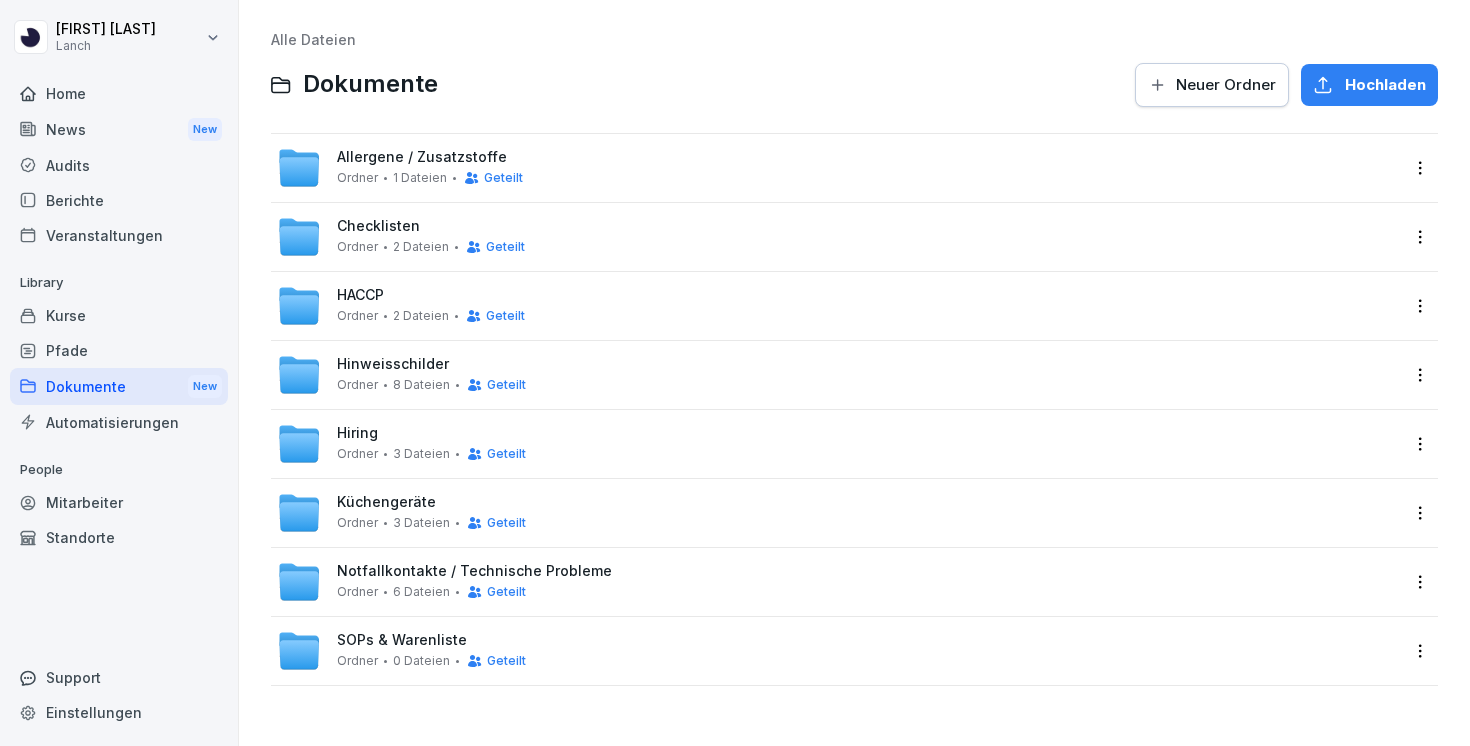 click on "Küchengeräte Ordner 3 Dateien Geteilt" at bounding box center [431, 512] 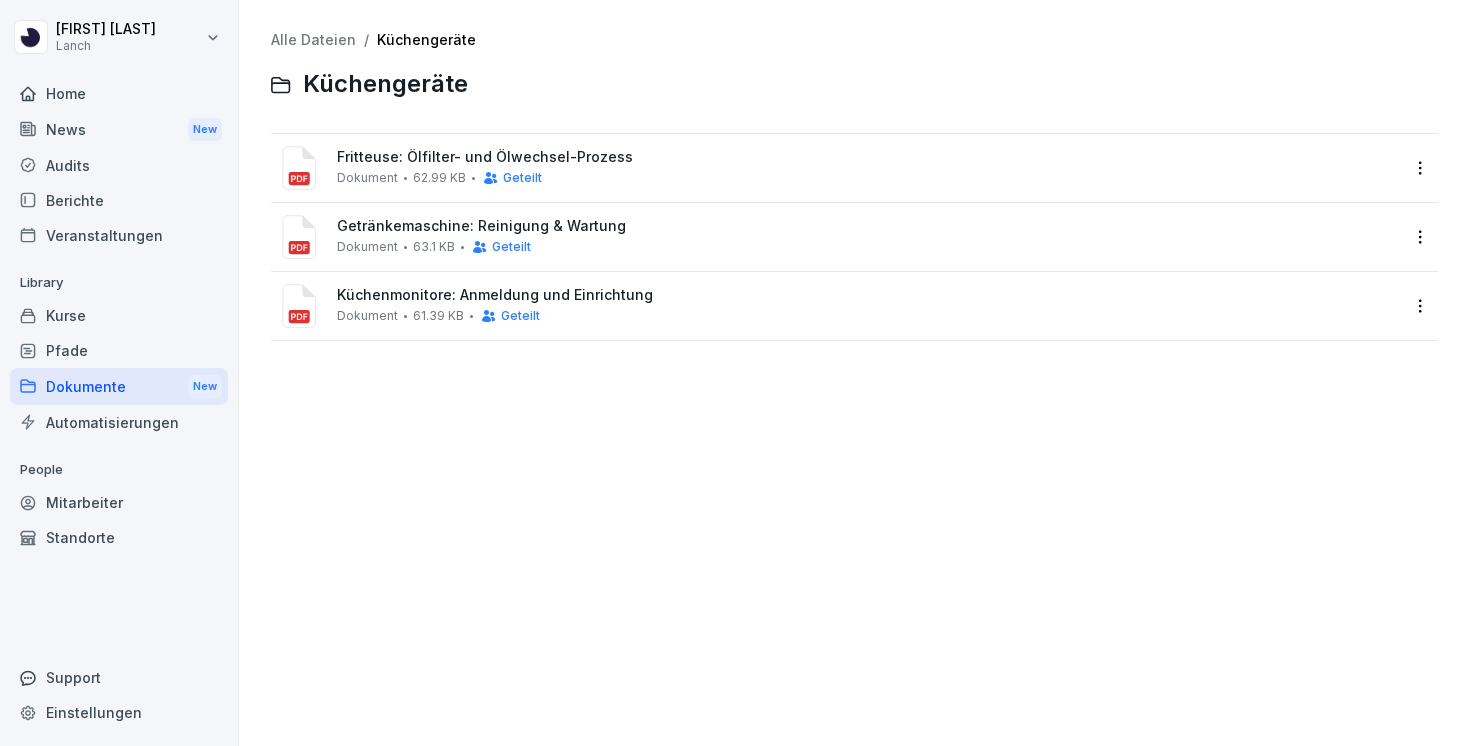 click on "Alle Dateien" at bounding box center [313, 39] 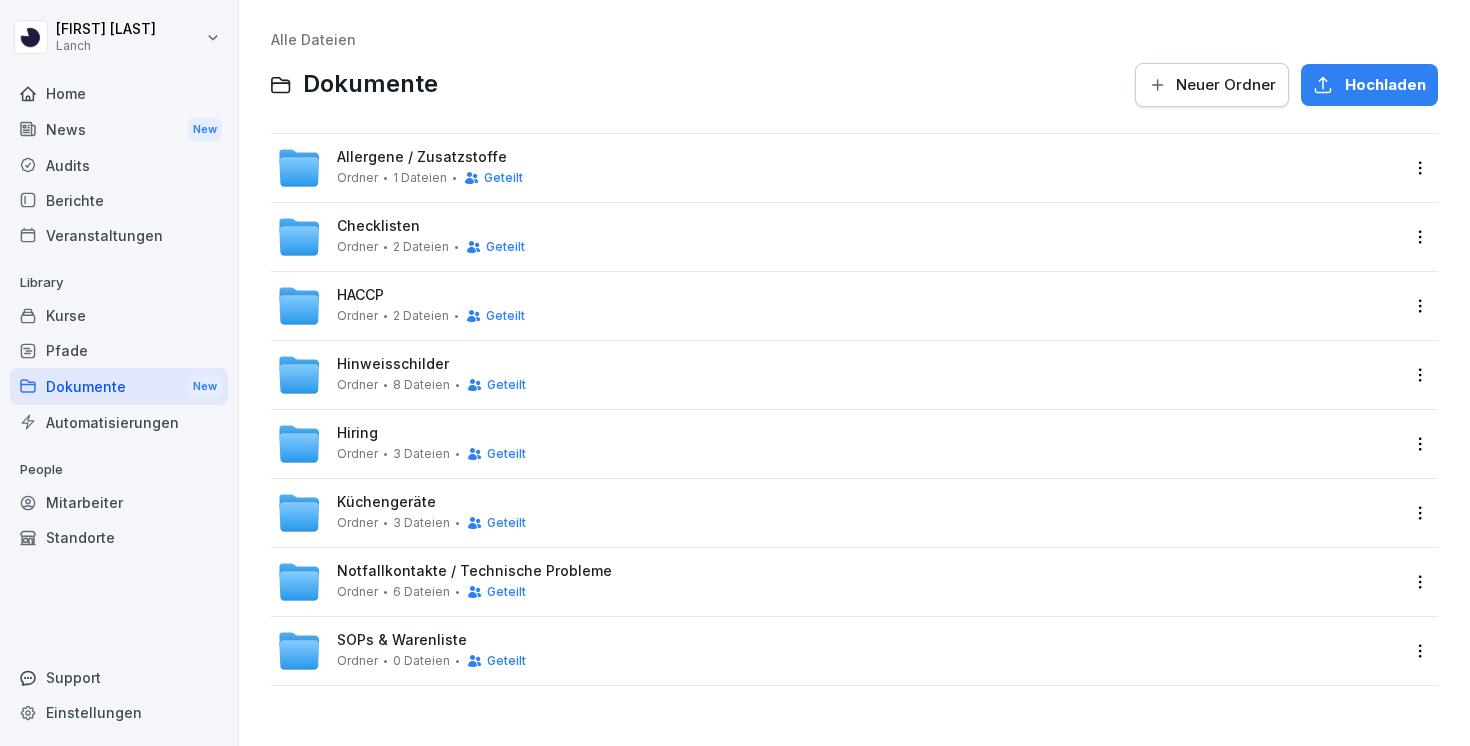 click on "3 Dateien" at bounding box center [421, 454] 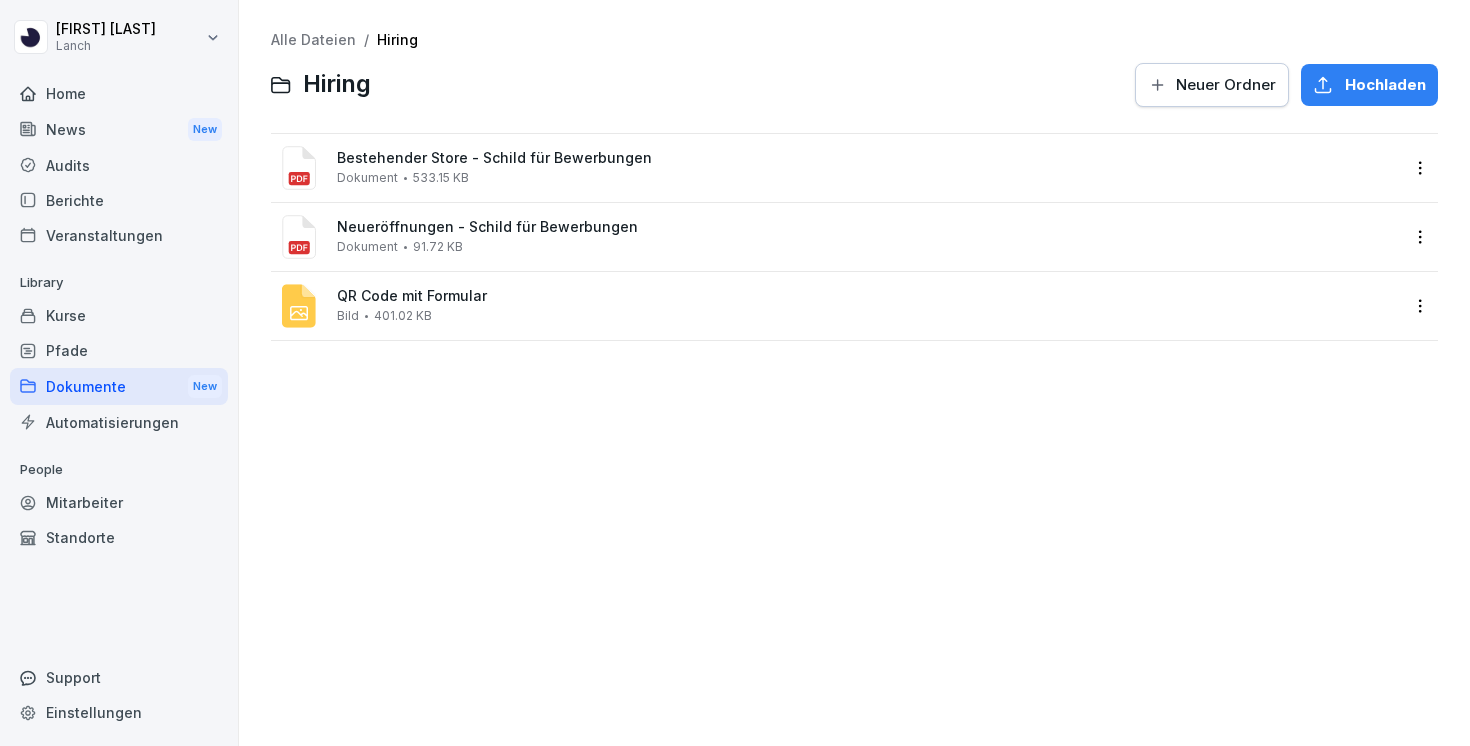click on "Alle Dateien" at bounding box center [313, 39] 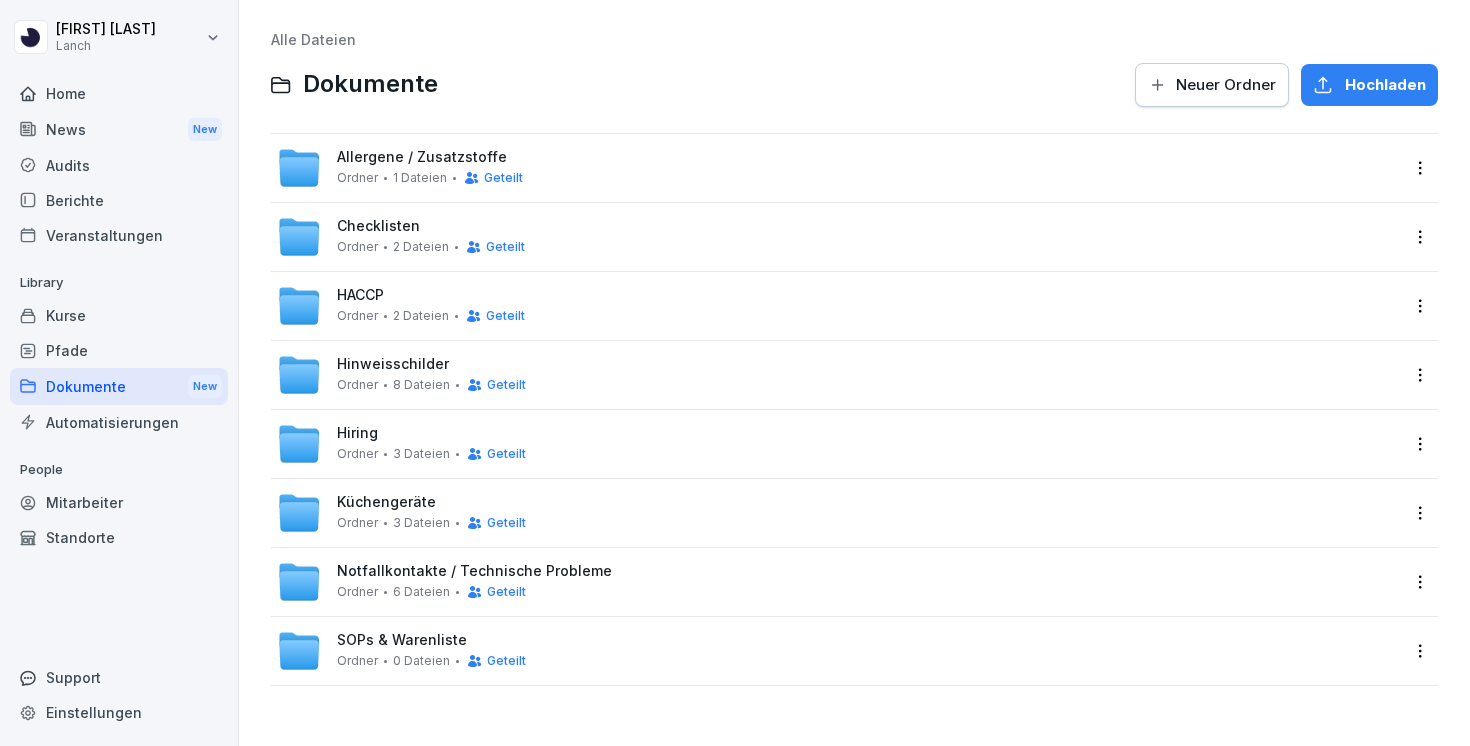 click on "Checklisten" at bounding box center [378, 226] 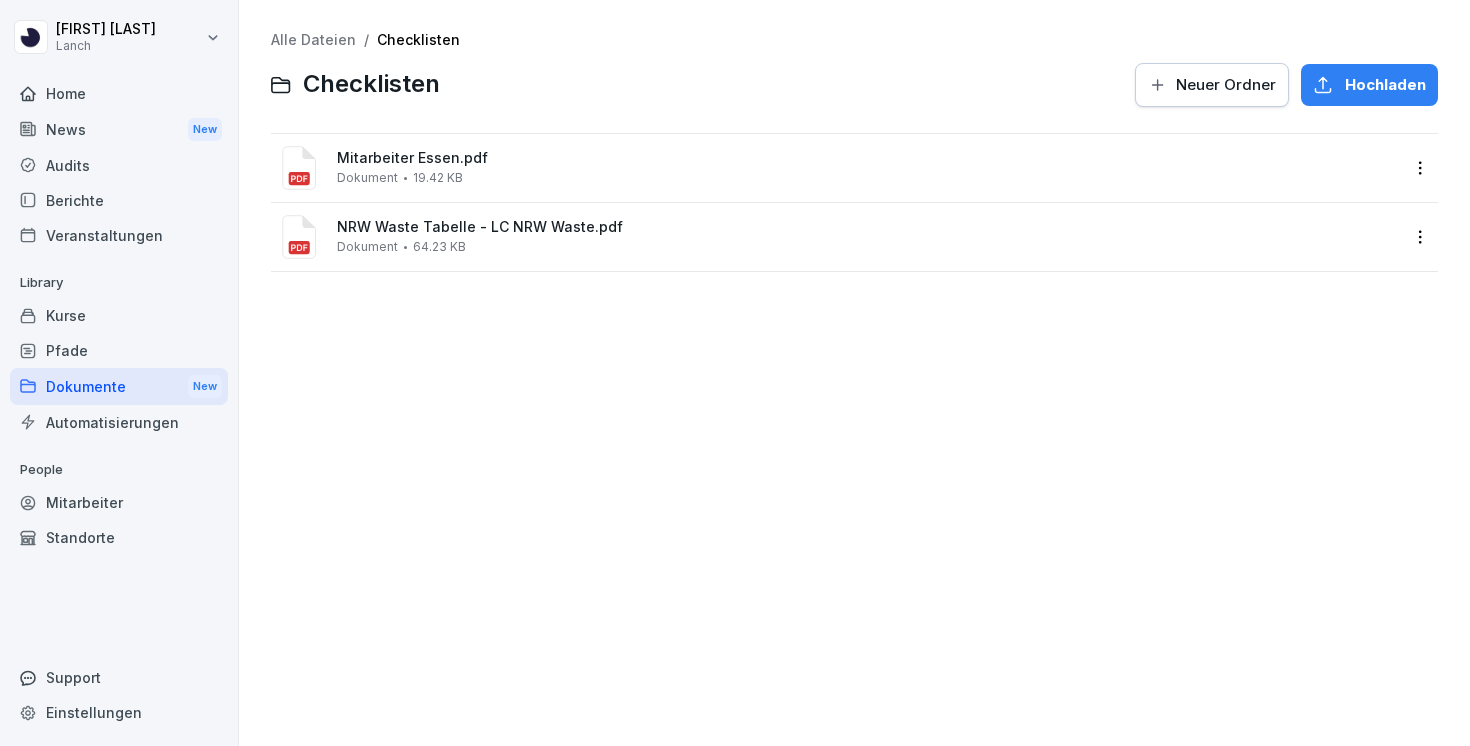 click on "Mitarbeiter Essen.pdf Dokument 19.42 KB" at bounding box center (838, 168) 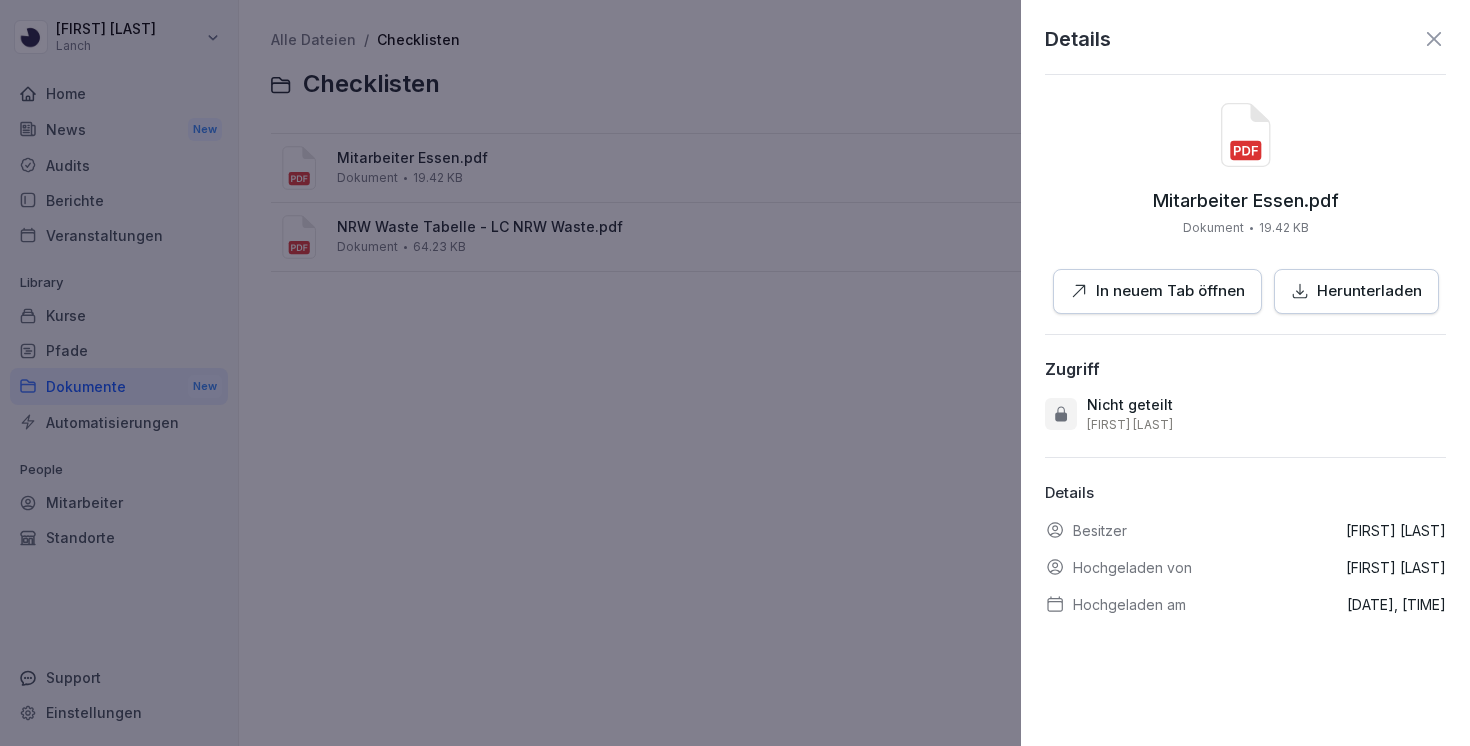 click on "In neuem Tab öffnen" at bounding box center [1170, 291] 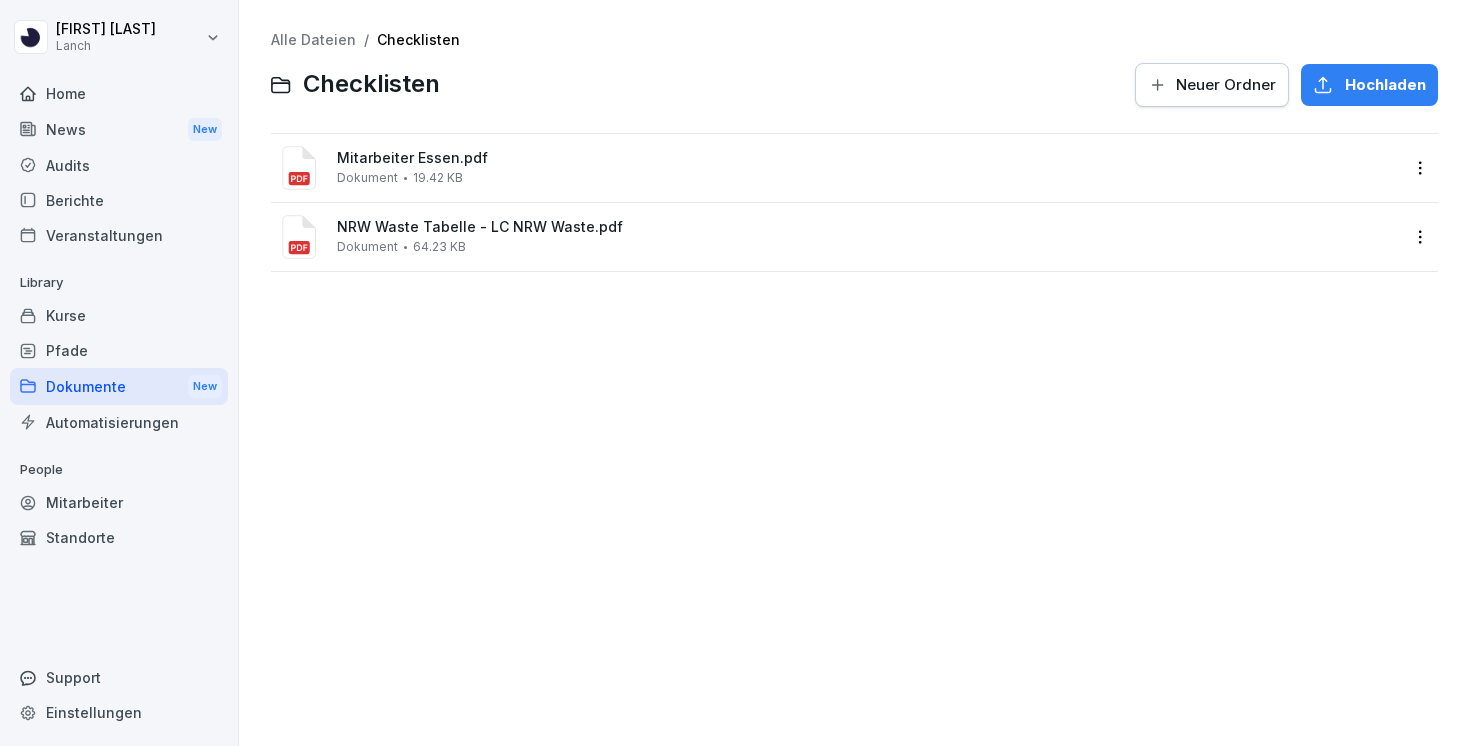 click on "NRW Waste Tabelle - LC NRW Waste.pdf Dokument 64.23 KB" at bounding box center (838, 237) 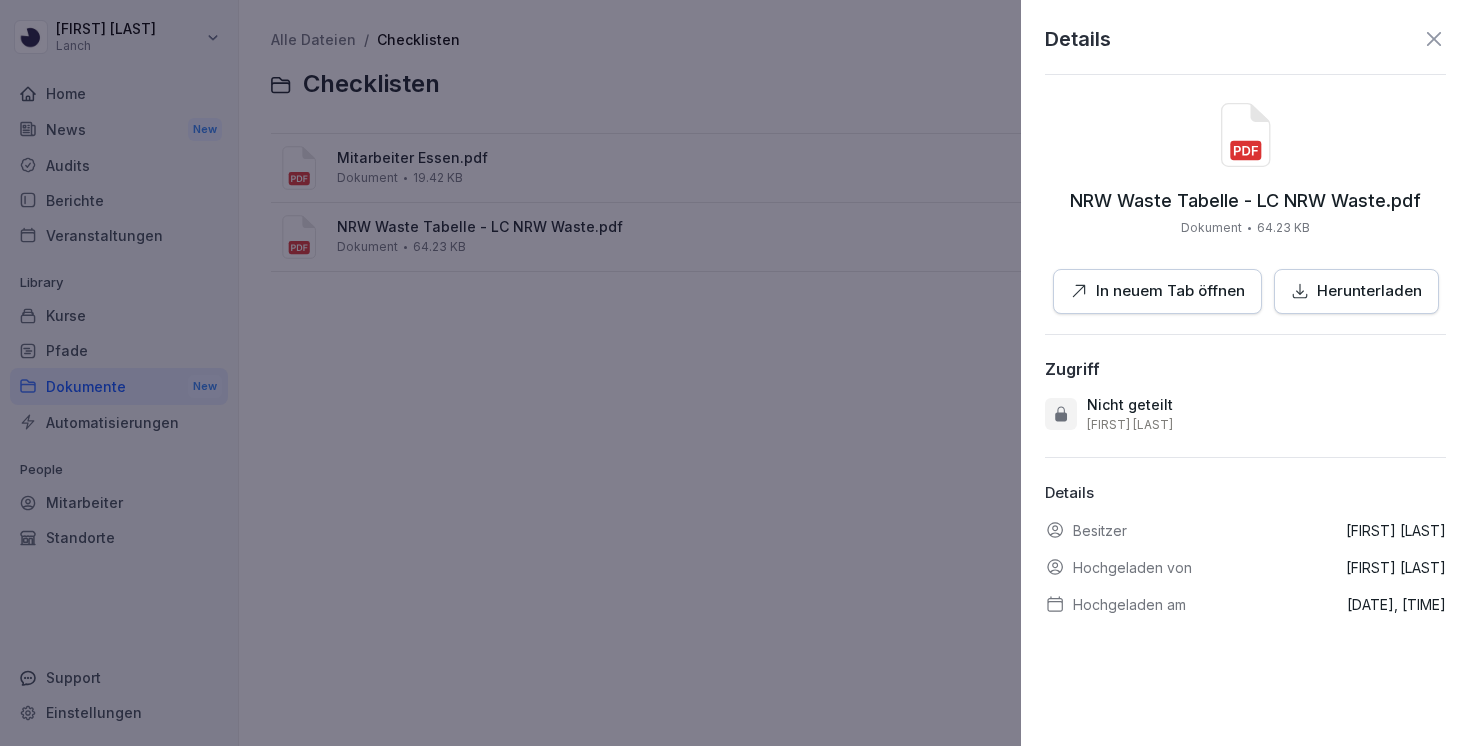 click on "In neuem Tab öffnen" at bounding box center [1157, 291] 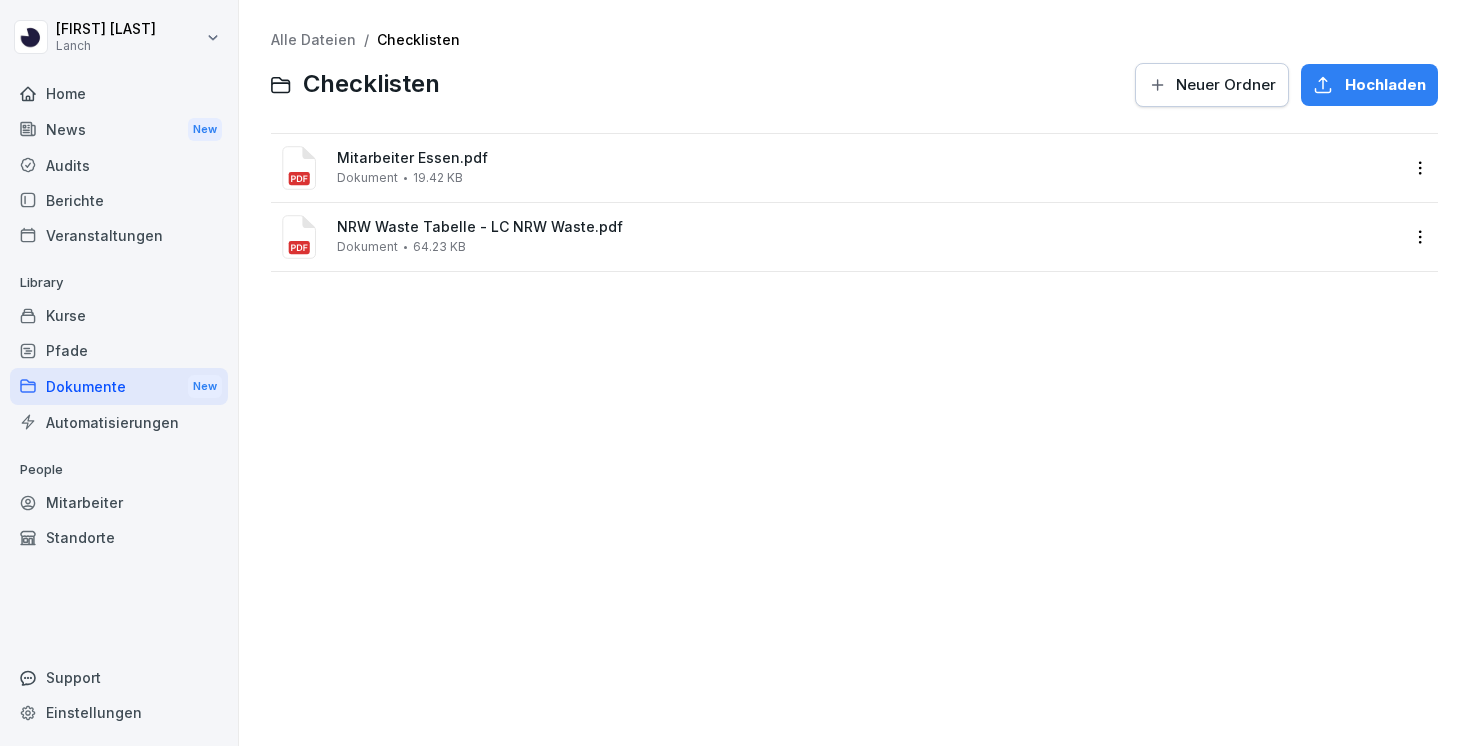 click on "Alle Dateien" at bounding box center [313, 39] 